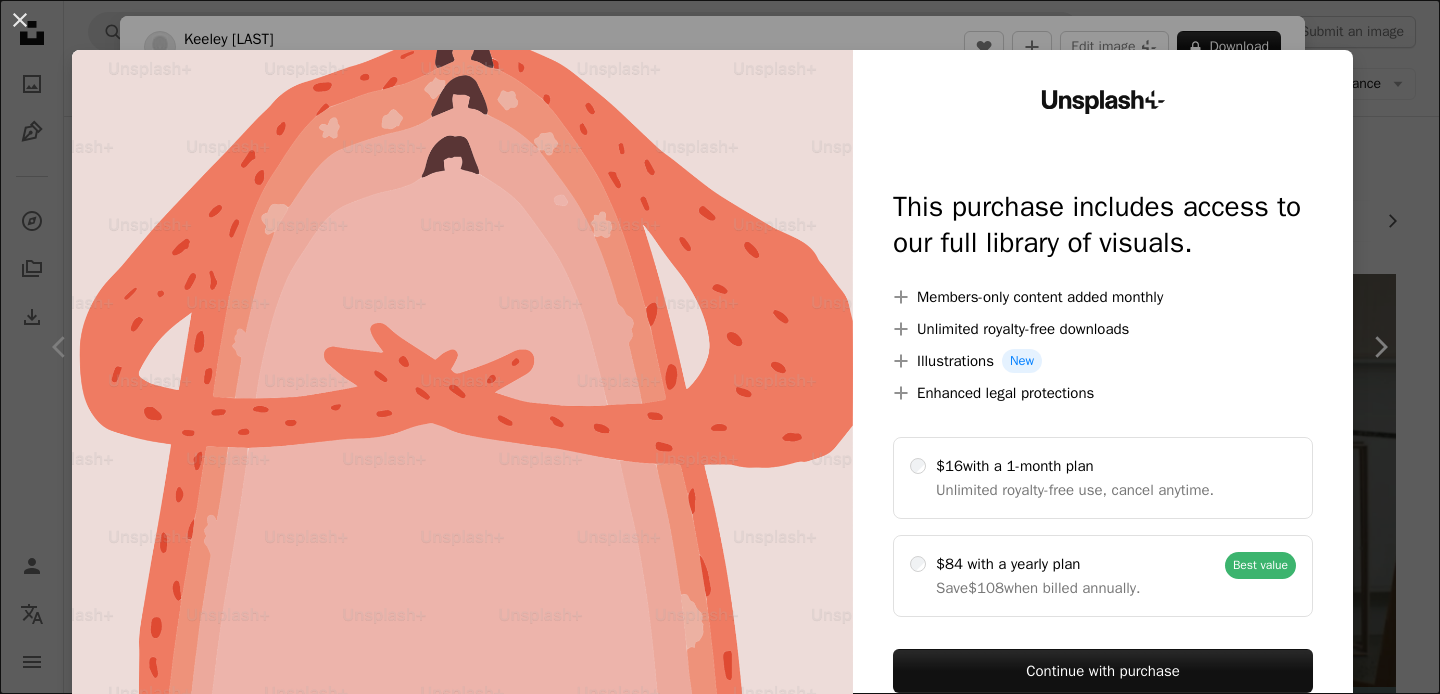 scroll, scrollTop: 2907, scrollLeft: 0, axis: vertical 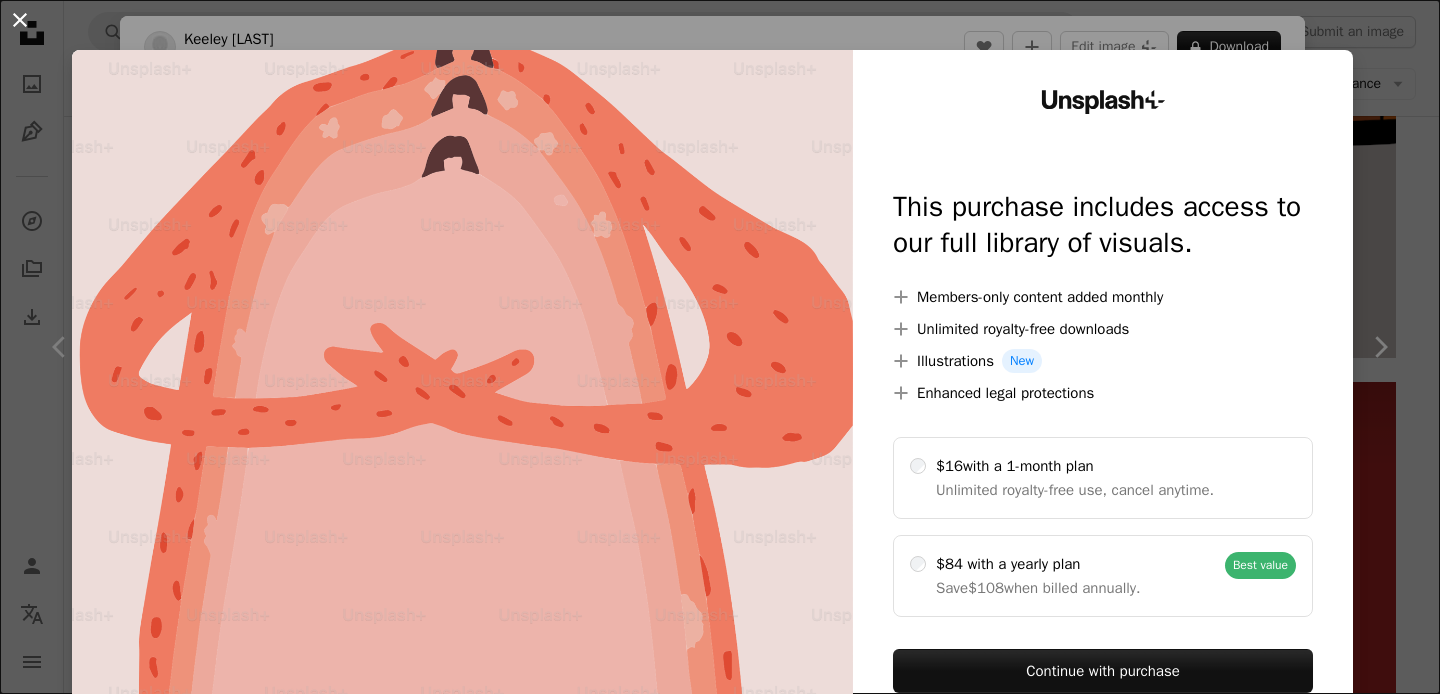 click on "An X shape" at bounding box center [20, 20] 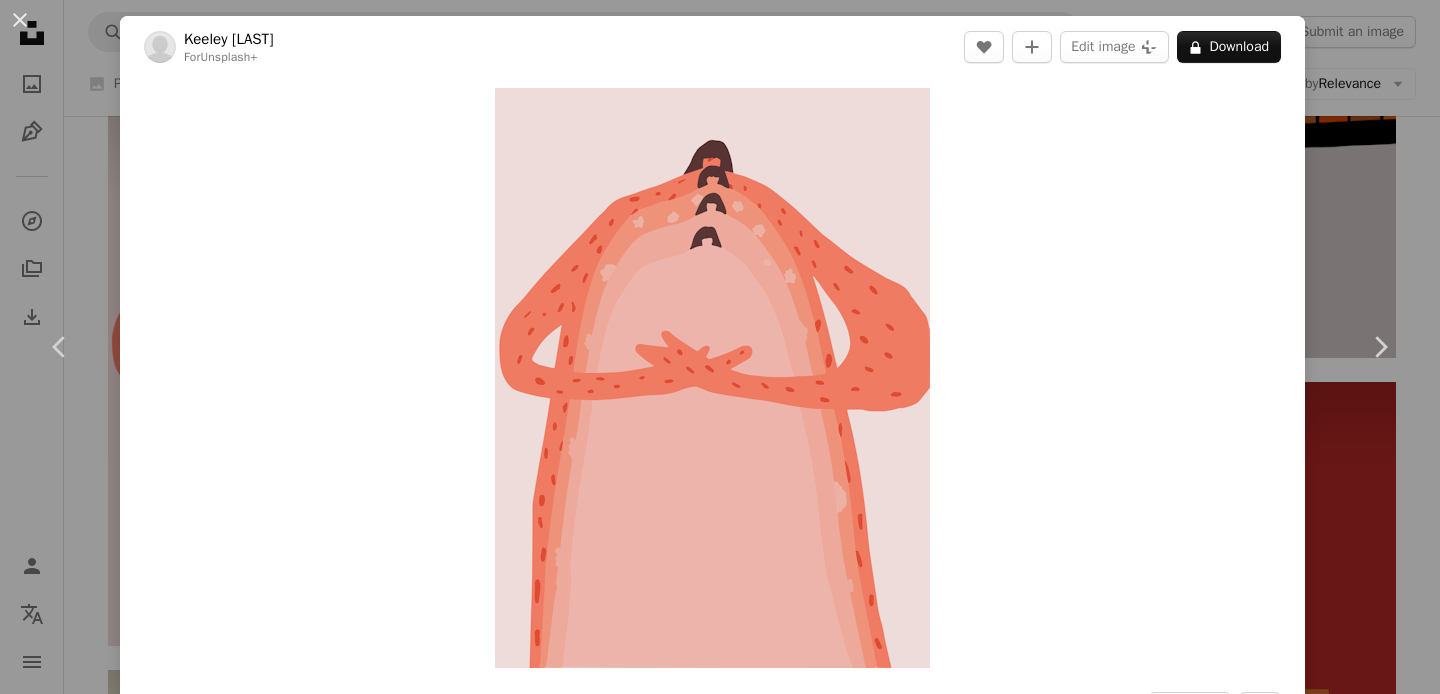 click on "An X shape Chevron left Chevron right Keeley Shaw For Unsplash+ A heart A plus sign Edit image Plus sign for Unsplash+ A lock Download Zoom in Featured in Illustrations , Hand Drawn A forward-right arrow Share More Actions self compassion Calendar outlined Published on April 29, 2024 Safety Licensed under the Unsplash+ License abstract mental health vector emotion self love illustrations compassion love yourself conceptual hand drawn Free pictures From this series Chevron right Plus sign for Unsplash+ Plus sign for Unsplash+ Plus sign for Unsplash+ Plus sign for Unsplash+ Plus sign for Unsplash+ Plus sign for Unsplash+ Plus sign for Unsplash+ Plus sign for Unsplash+ Related images Plus sign for Unsplash+ A heart A plus sign Risky [LAST] For Unsplash+ A lock Download Plus sign for Unsplash+ A heart A plus sign Lorenzo Mercanti For Unsplash+ A lock Download Plus sign for Unsplash+ A heart A plus sign Lorenzo Mercanti For Unsplash+ A lock Download Plus sign for Unsplash+ A heart A plus sign Luisa Roth For Unsplash+" at bounding box center (720, 347) 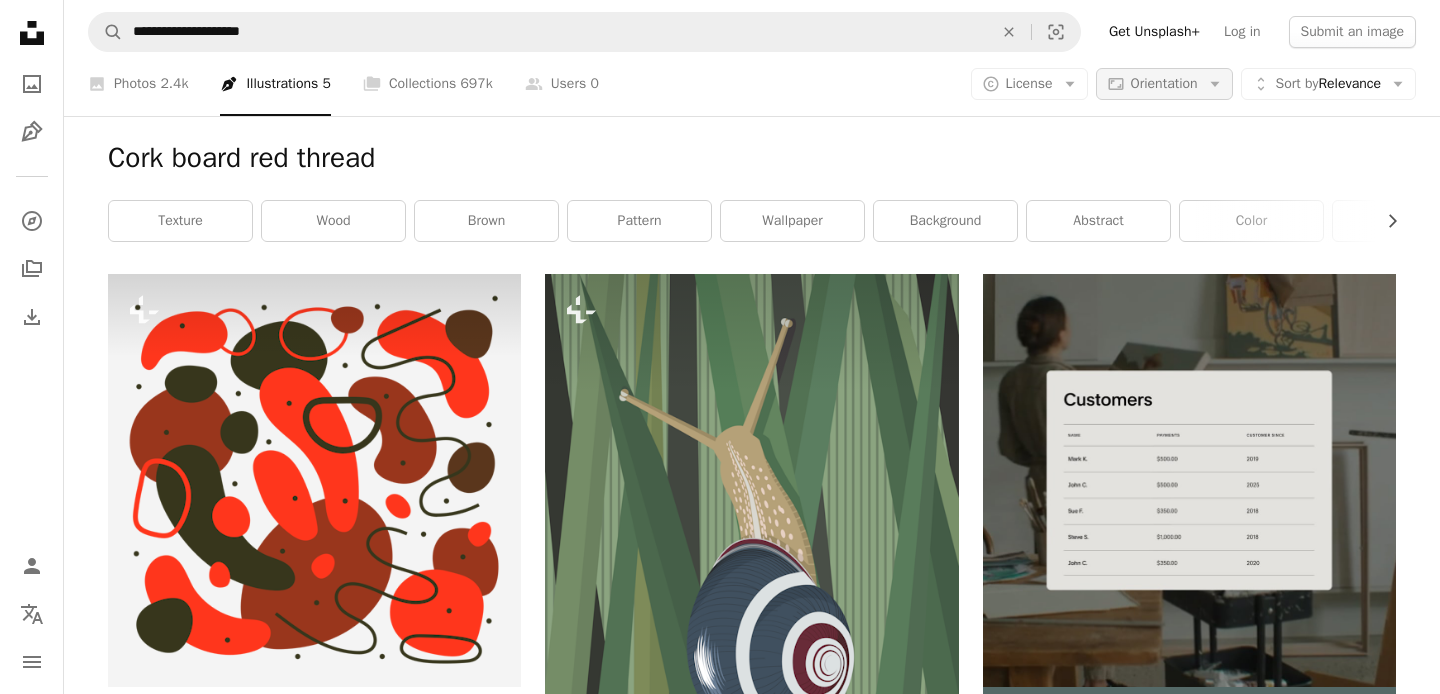 scroll, scrollTop: 0, scrollLeft: 0, axis: both 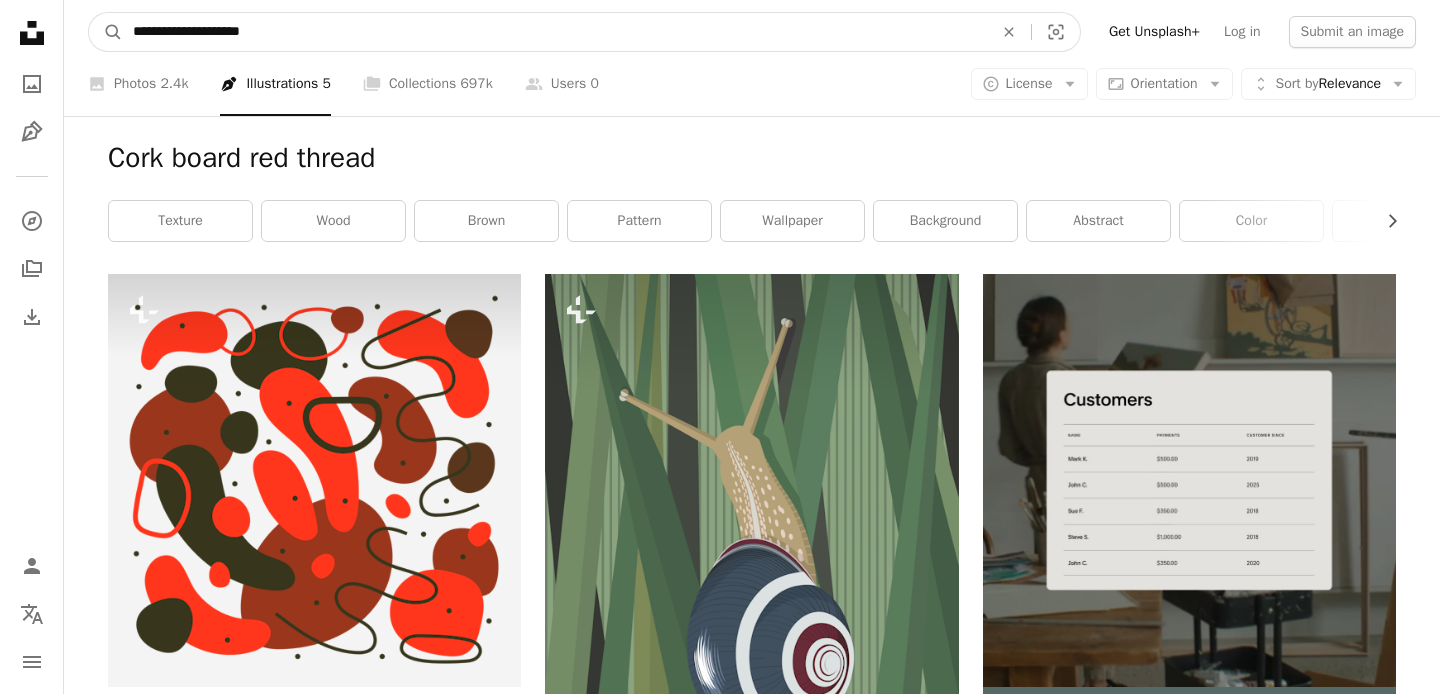 drag, startPoint x: 283, startPoint y: 26, endPoint x: 66, endPoint y: 16, distance: 217.23029 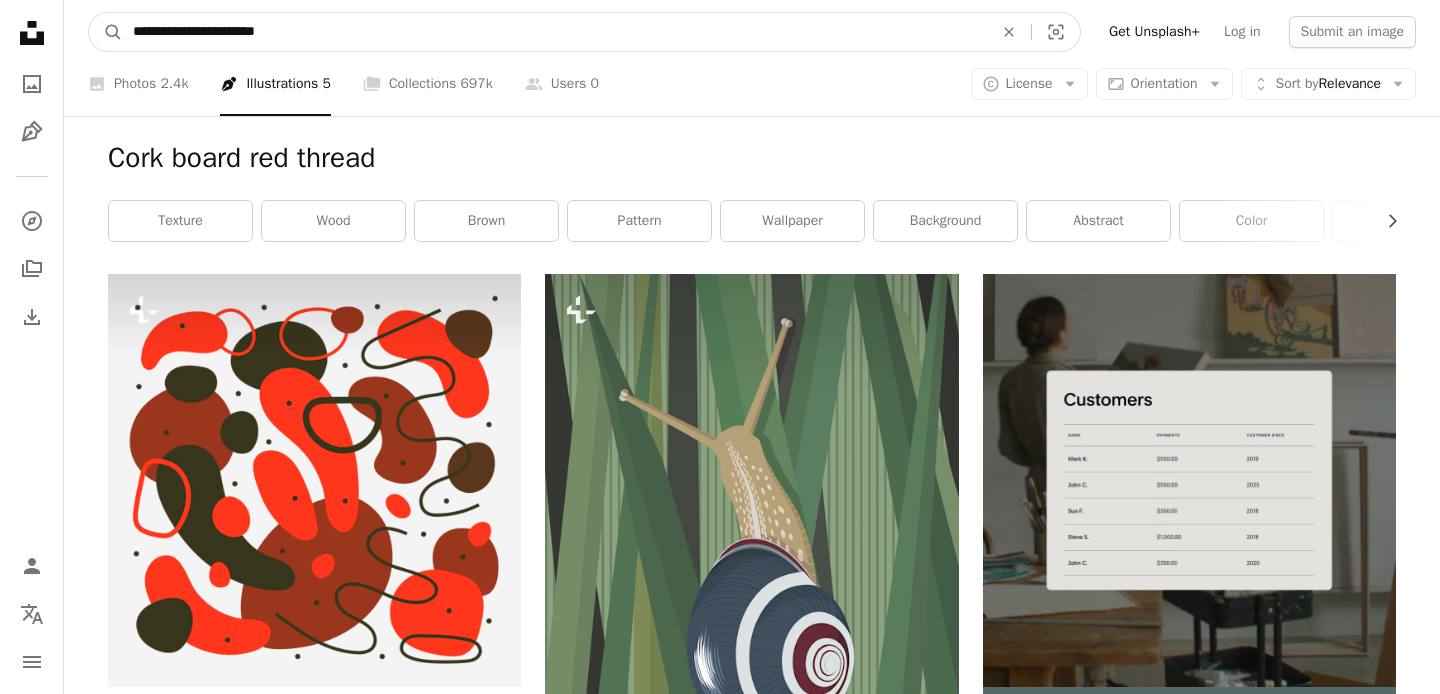 type on "**********" 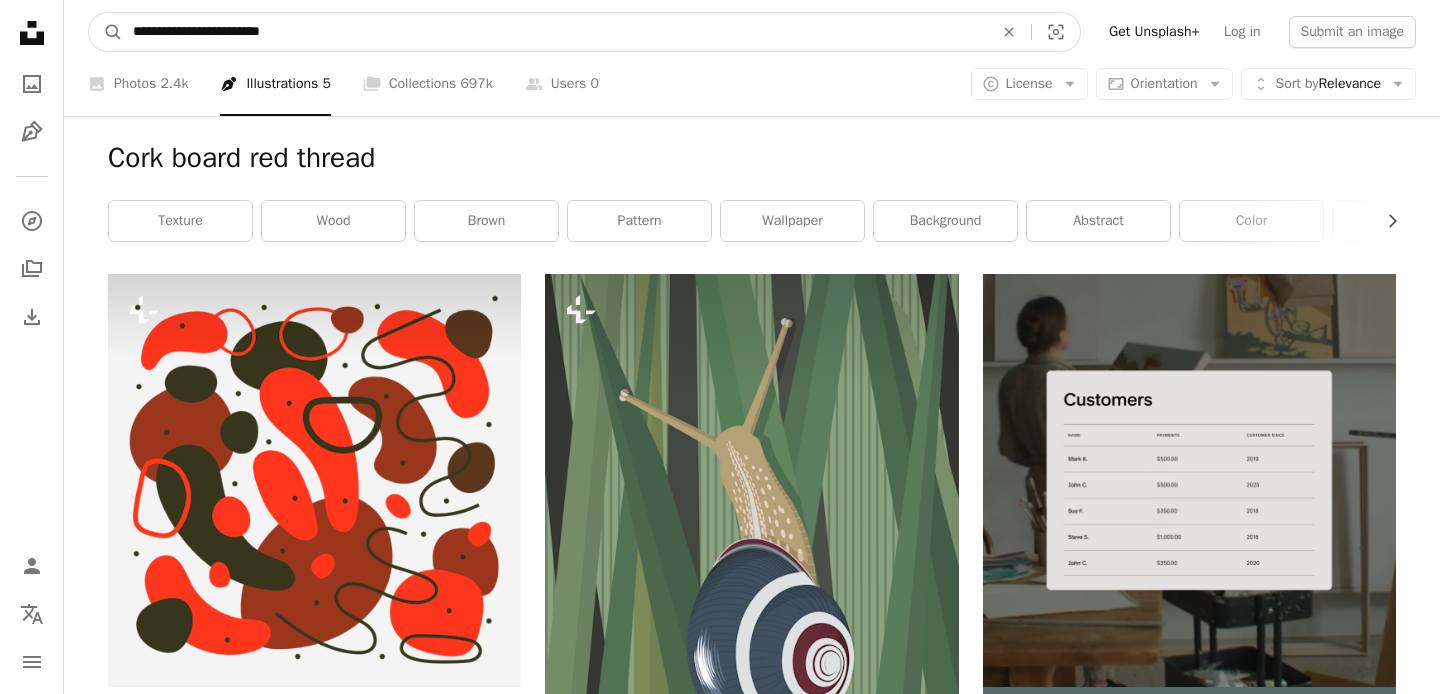 click on "A magnifying glass" at bounding box center (106, 32) 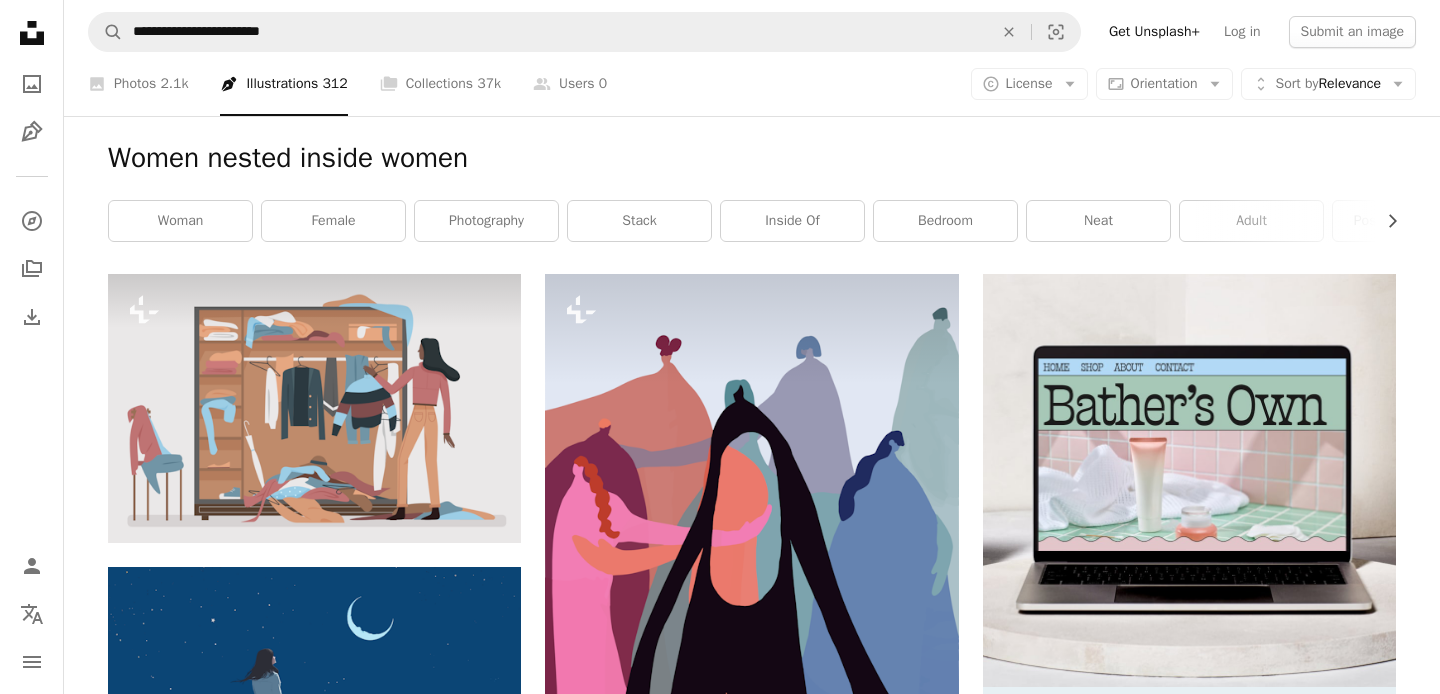 scroll, scrollTop: 0, scrollLeft: 0, axis: both 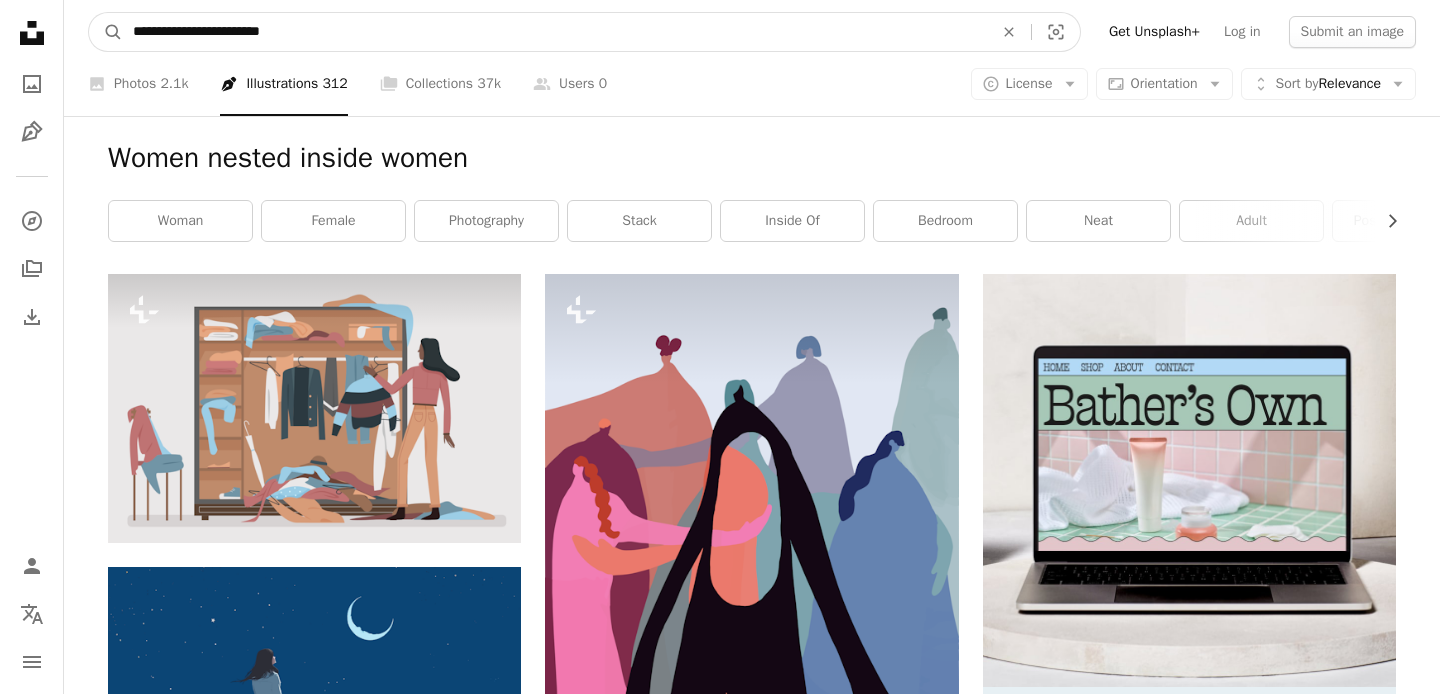 drag, startPoint x: 338, startPoint y: 29, endPoint x: 185, endPoint y: 35, distance: 153.1176 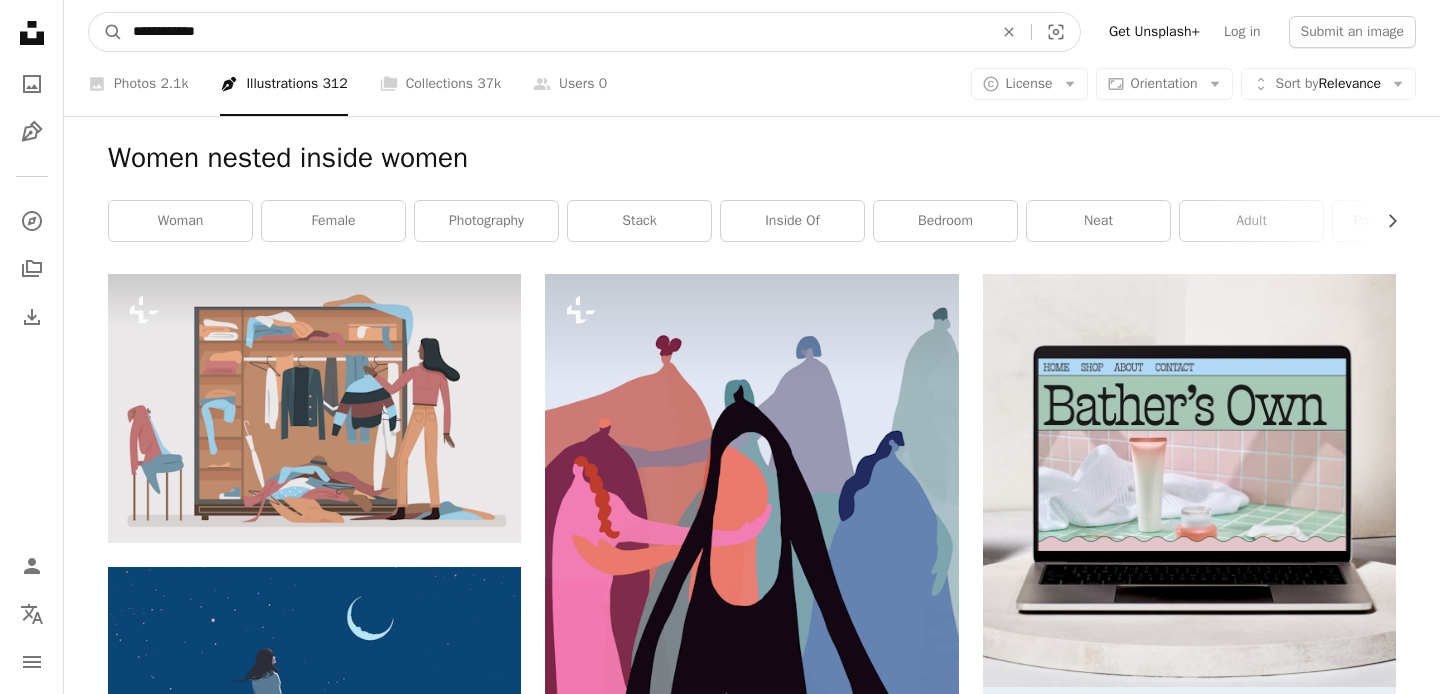 type on "**********" 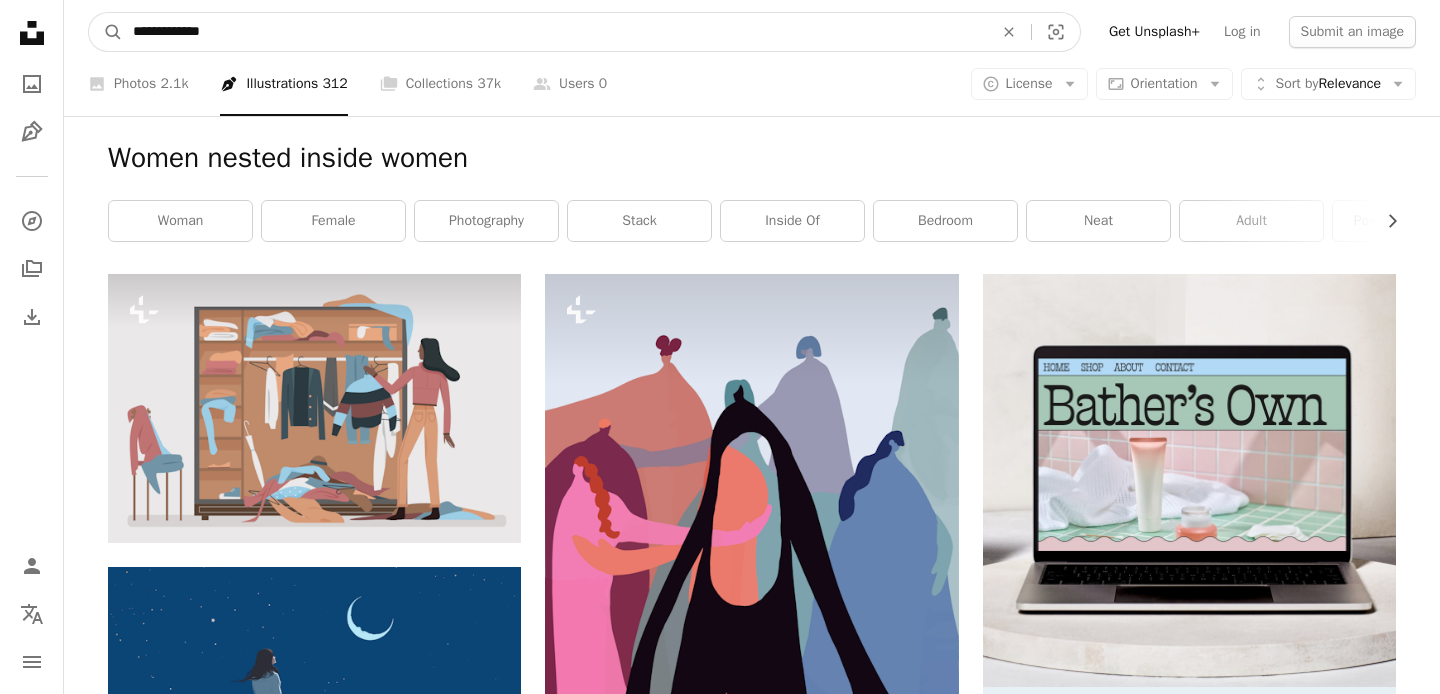 click on "A magnifying glass" at bounding box center [106, 32] 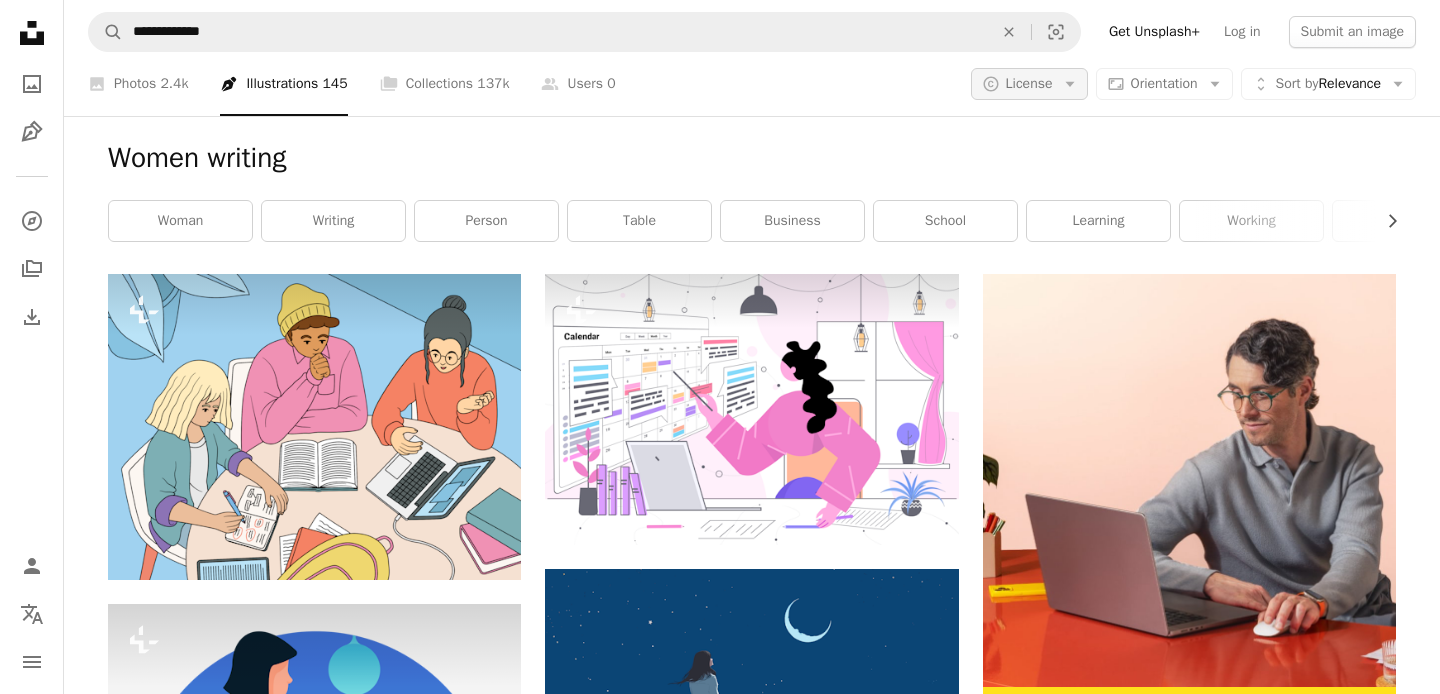 click on "Arrow down" 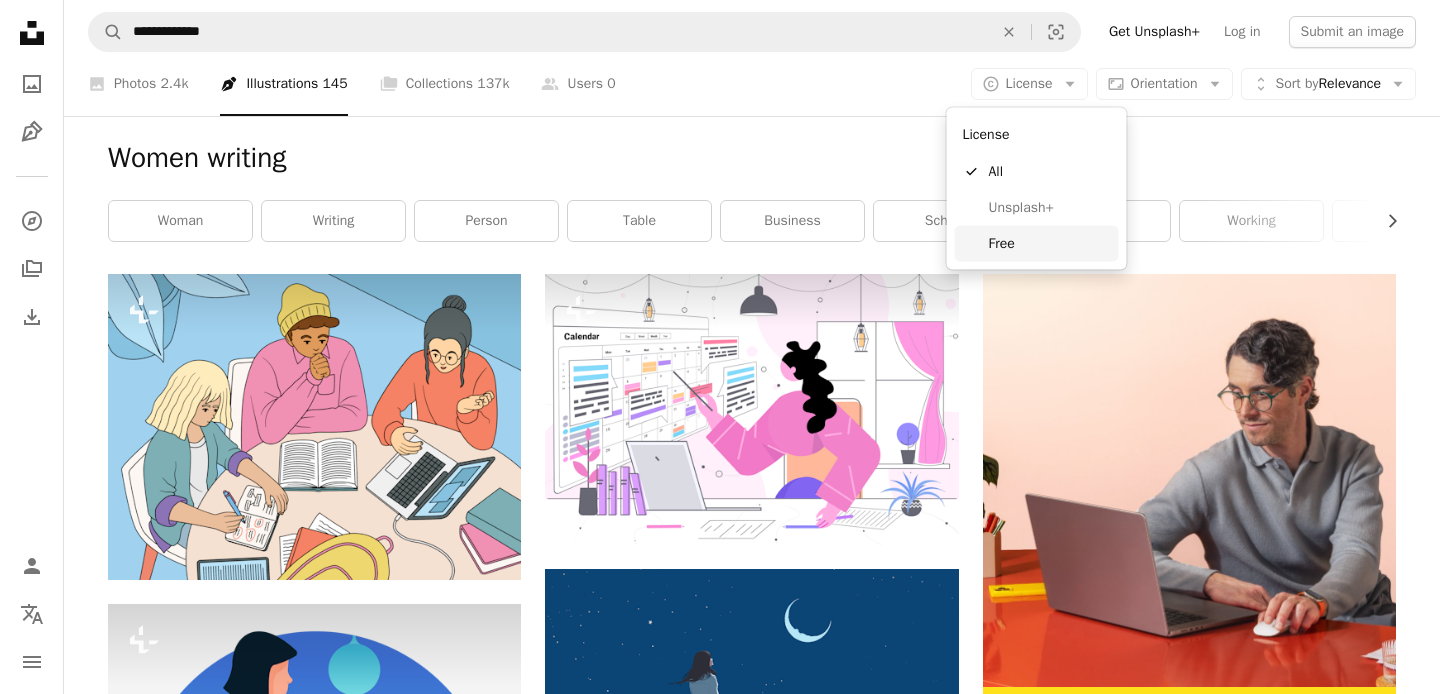 click on "Free" at bounding box center (1037, 243) 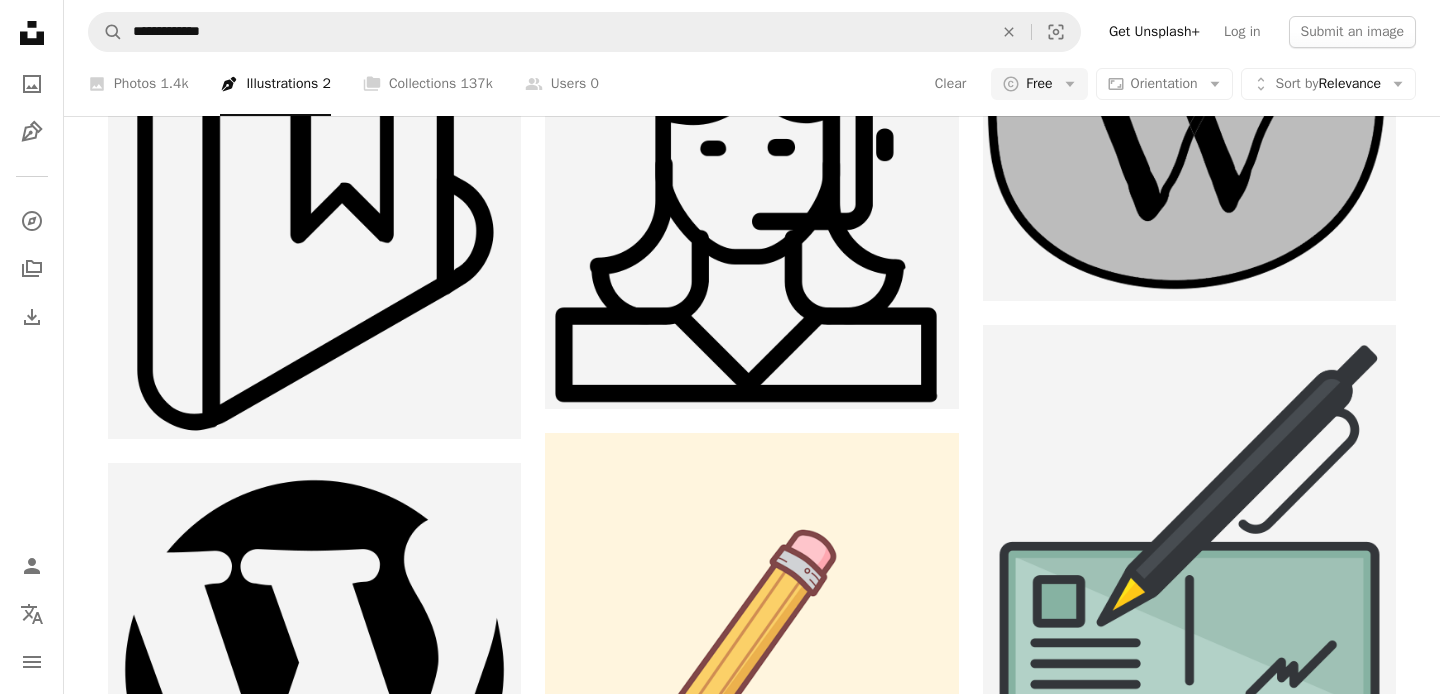 scroll, scrollTop: 2257, scrollLeft: 0, axis: vertical 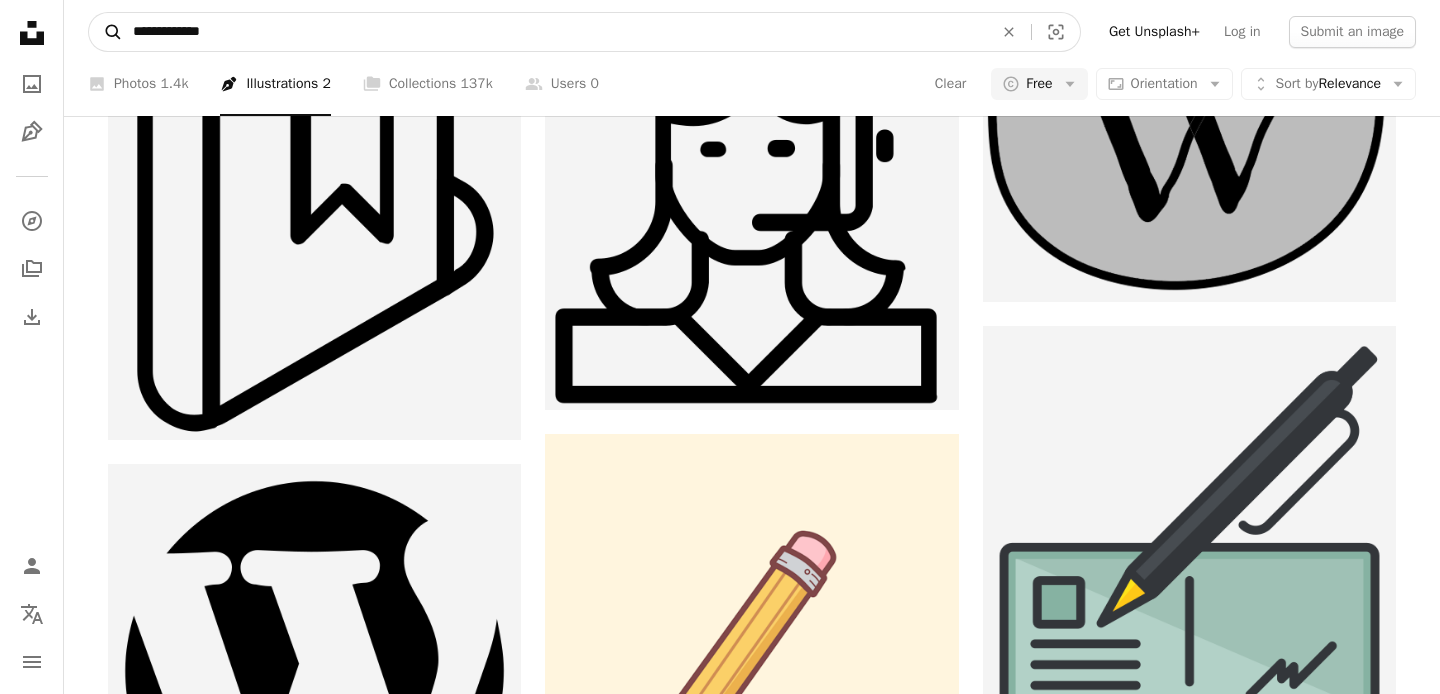 drag, startPoint x: 181, startPoint y: 32, endPoint x: 108, endPoint y: 33, distance: 73.00685 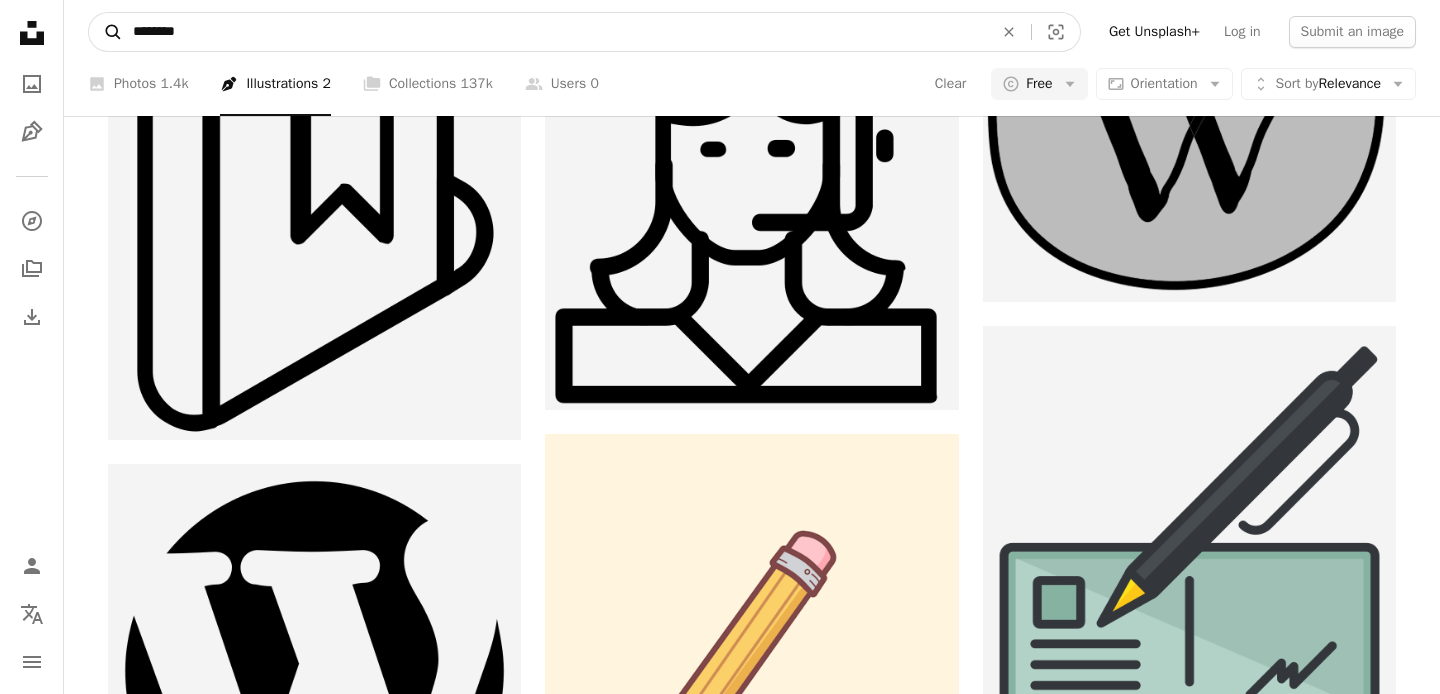 click on "A magnifying glass" at bounding box center [106, 32] 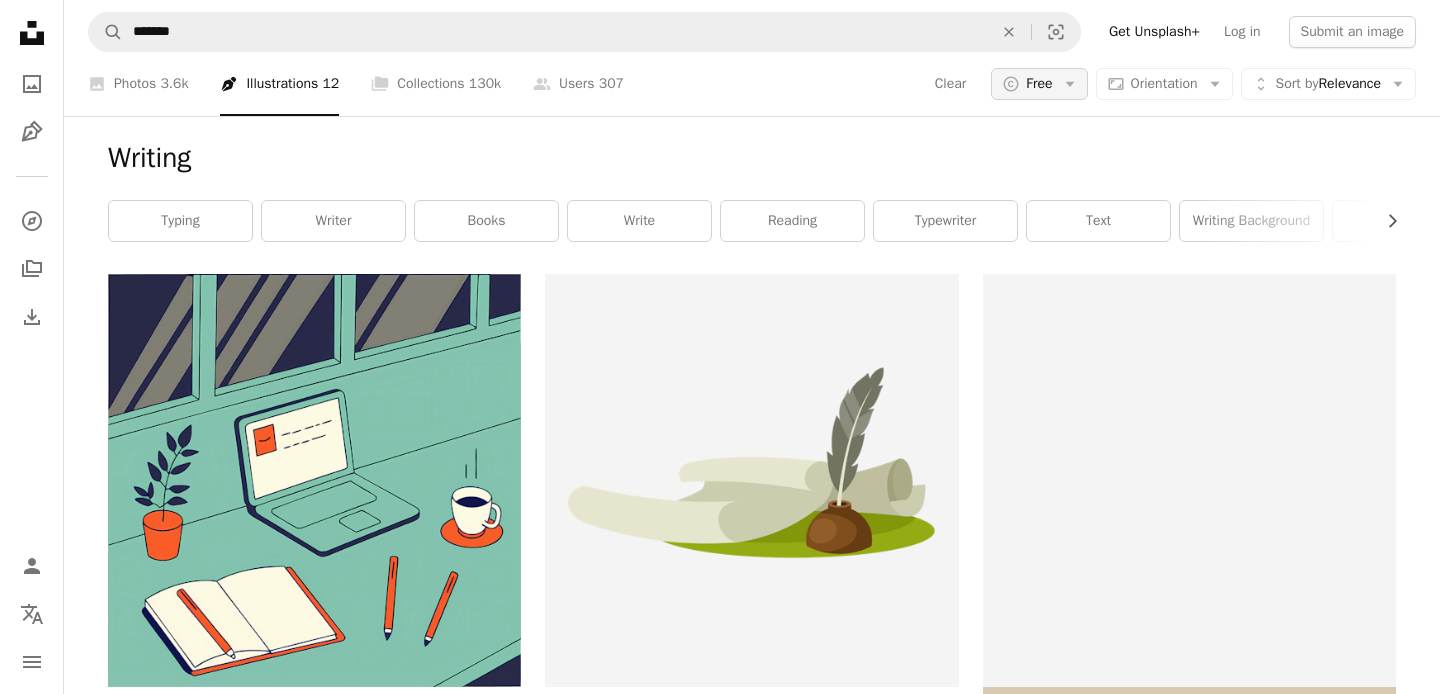 scroll, scrollTop: 0, scrollLeft: 0, axis: both 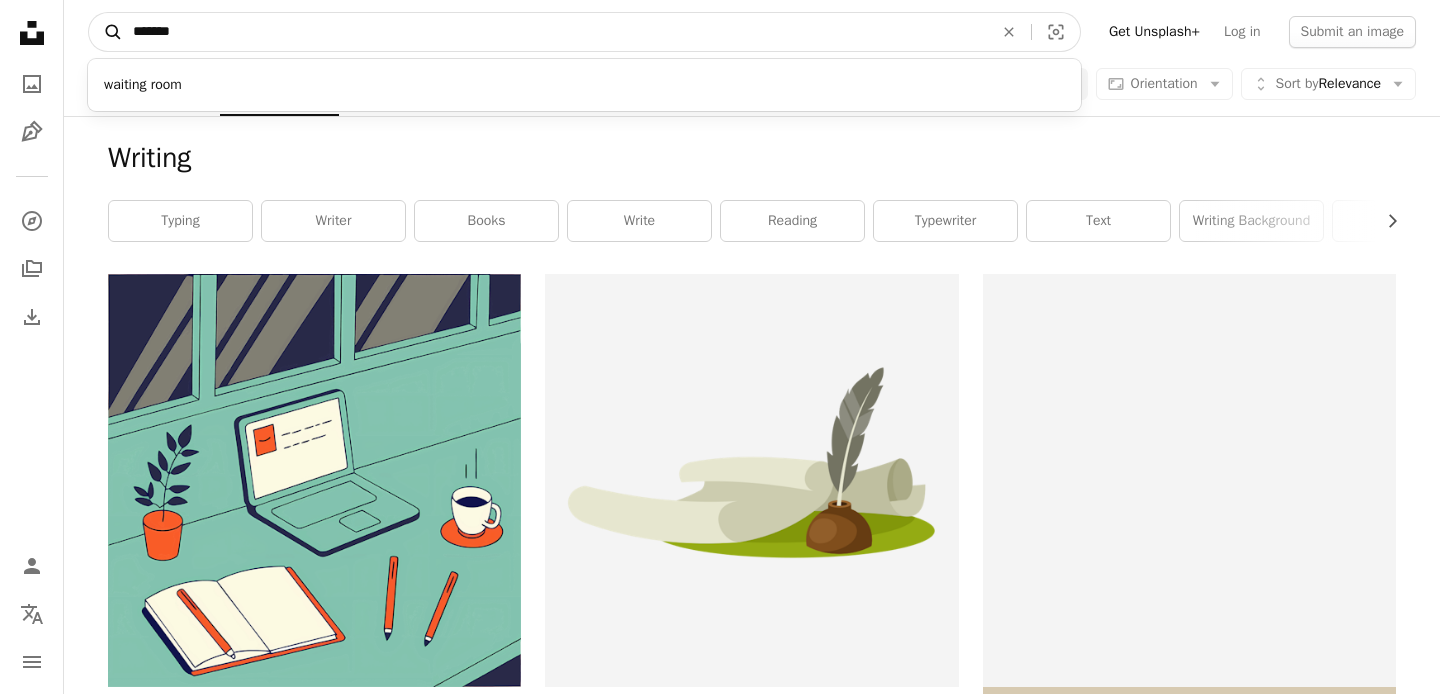 drag, startPoint x: 180, startPoint y: 32, endPoint x: 122, endPoint y: 30, distance: 58.034473 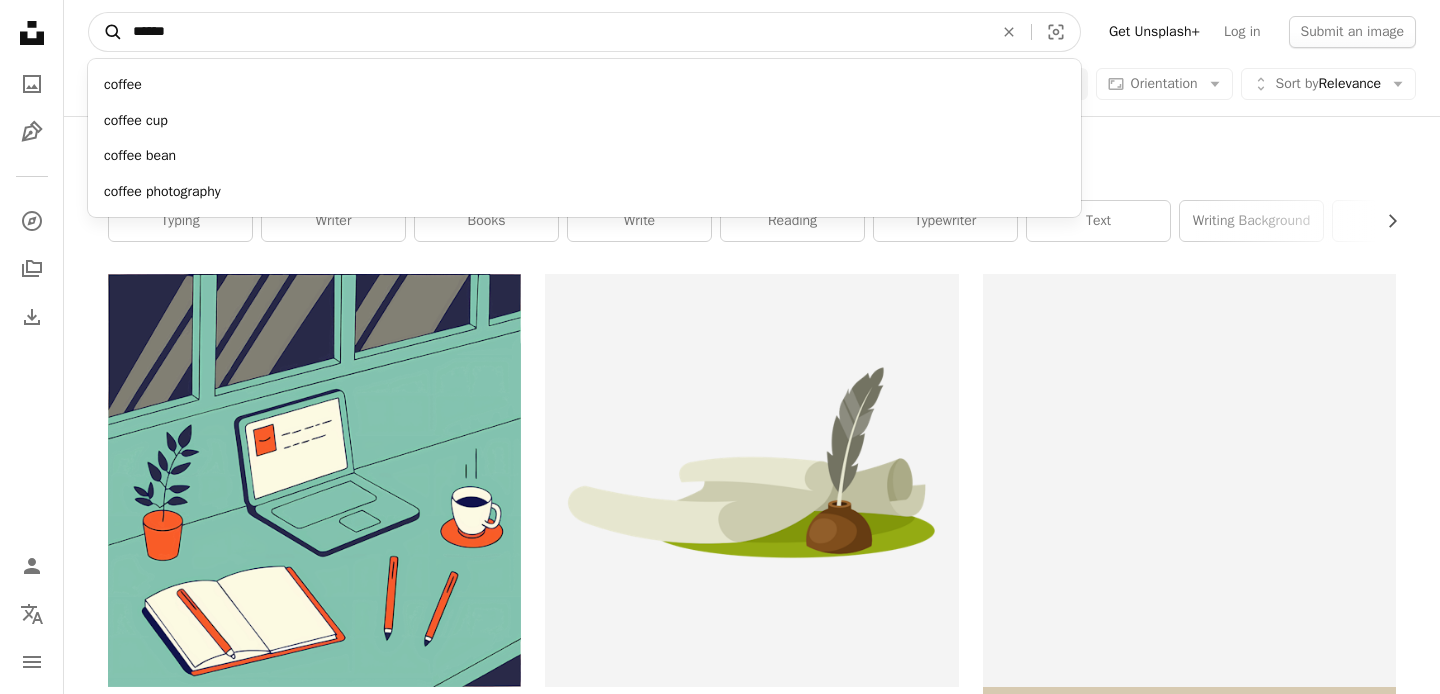 type on "******" 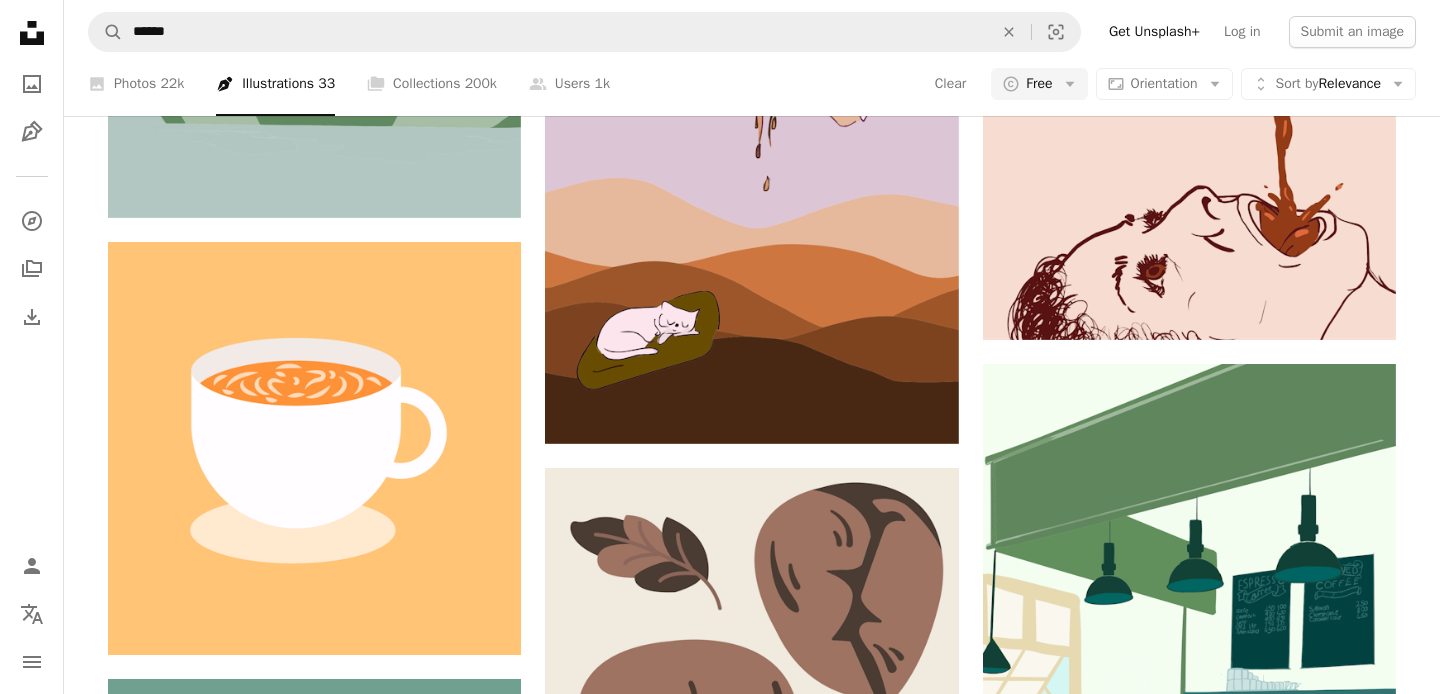 scroll, scrollTop: 1157, scrollLeft: 0, axis: vertical 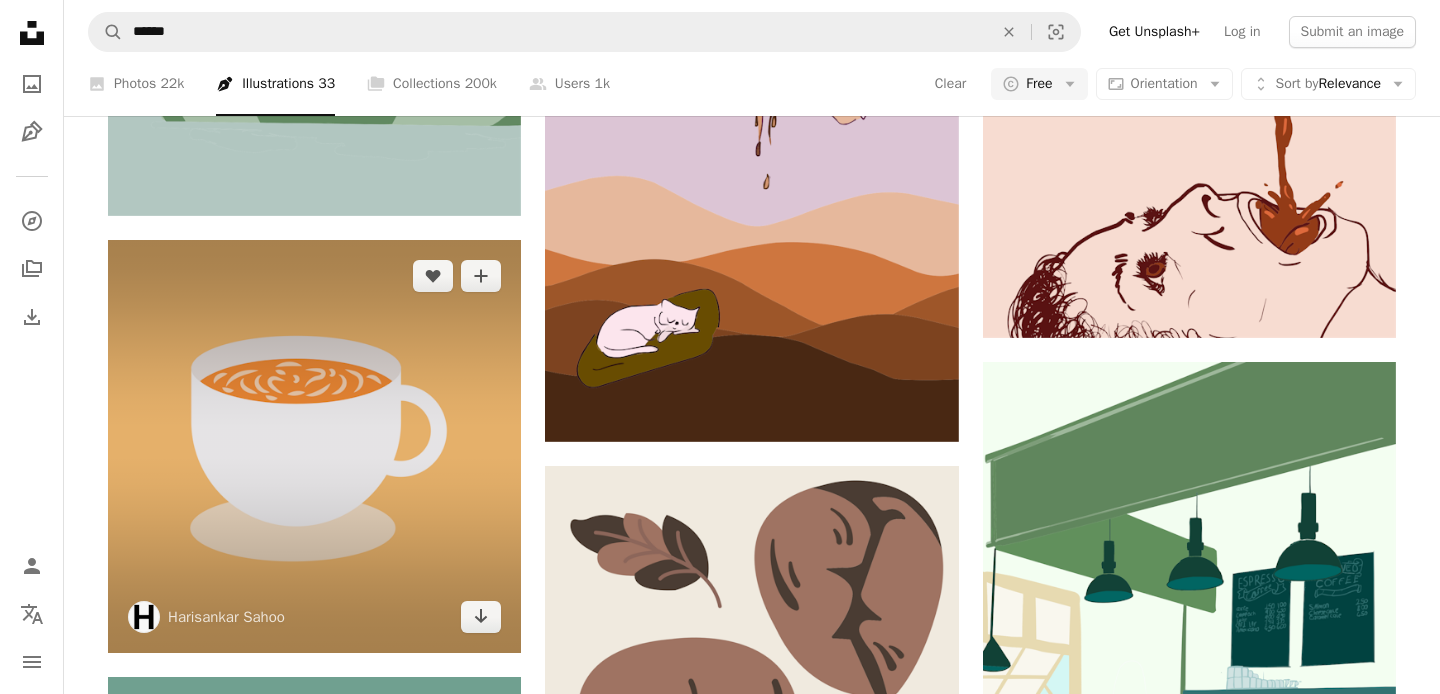 click at bounding box center (314, 446) 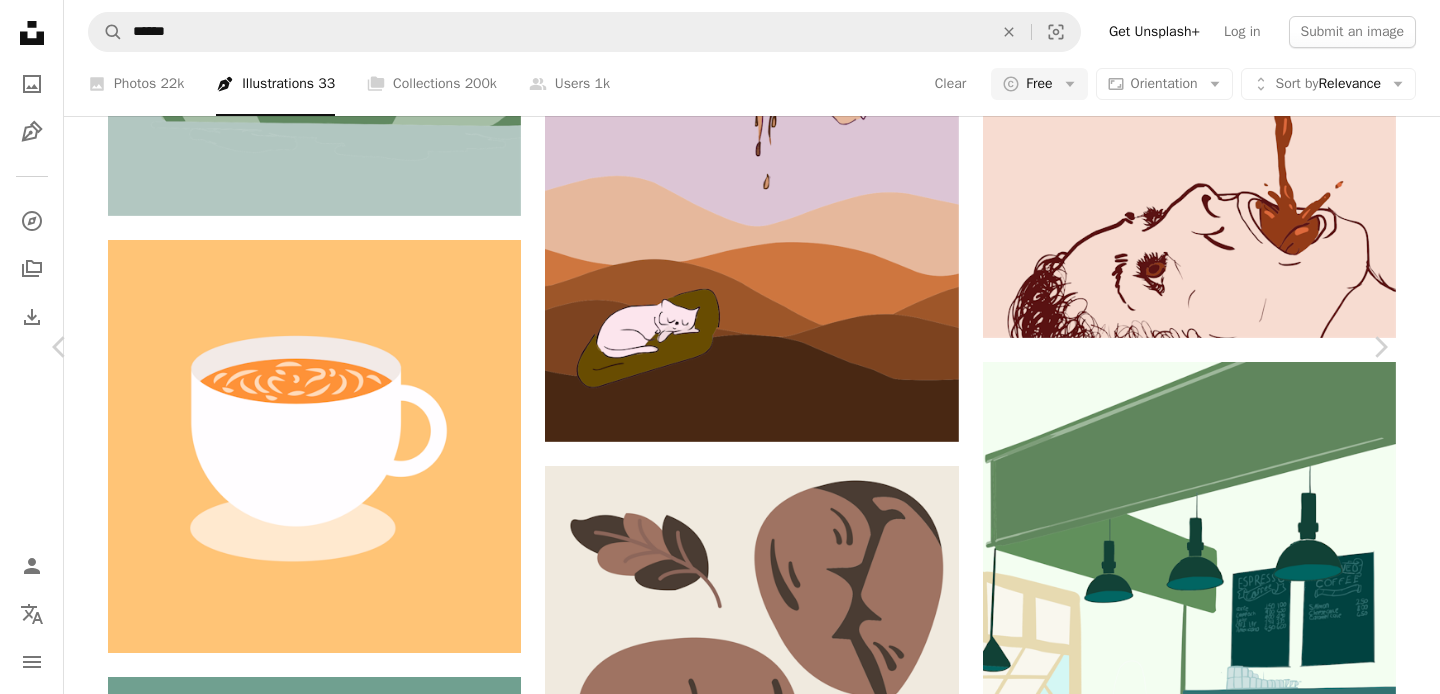 click on "Download free Chevron down" at bounding box center (1215, 4425) 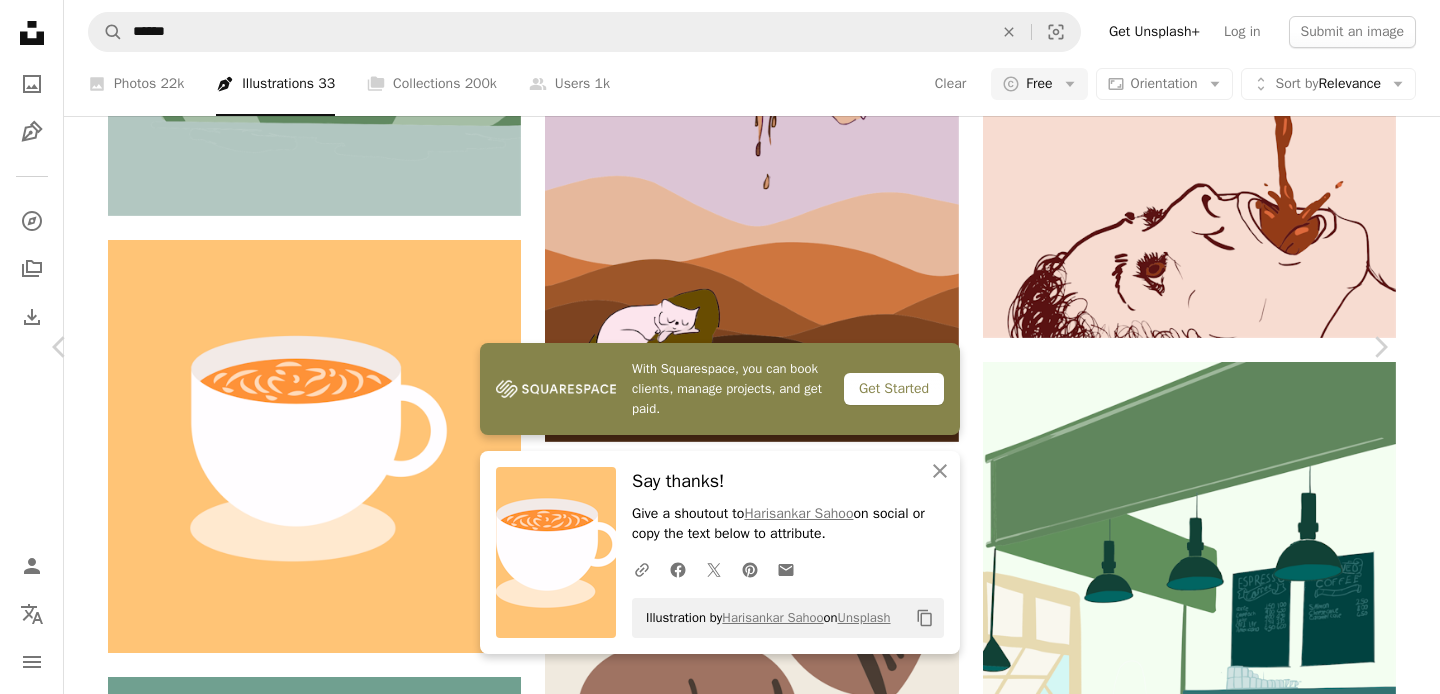 click on "An X shape" at bounding box center (20, 20) 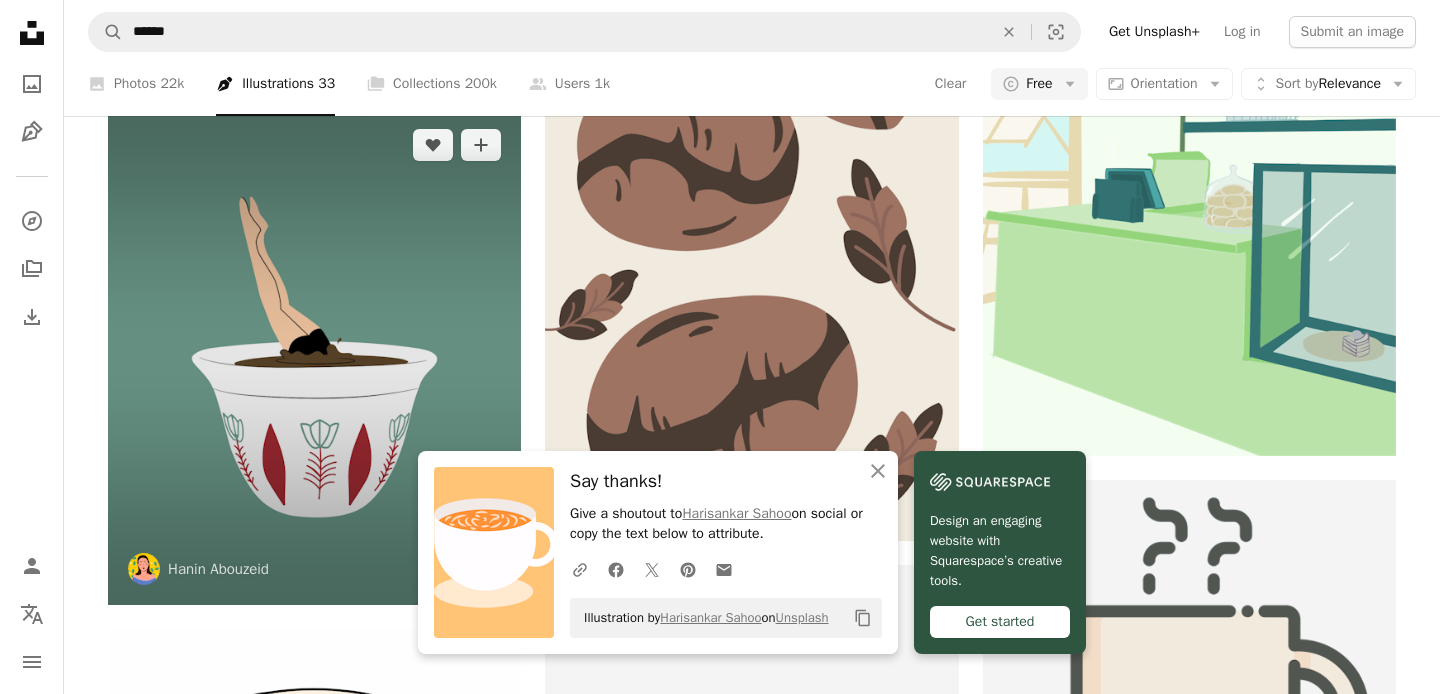 scroll, scrollTop: 1724, scrollLeft: 0, axis: vertical 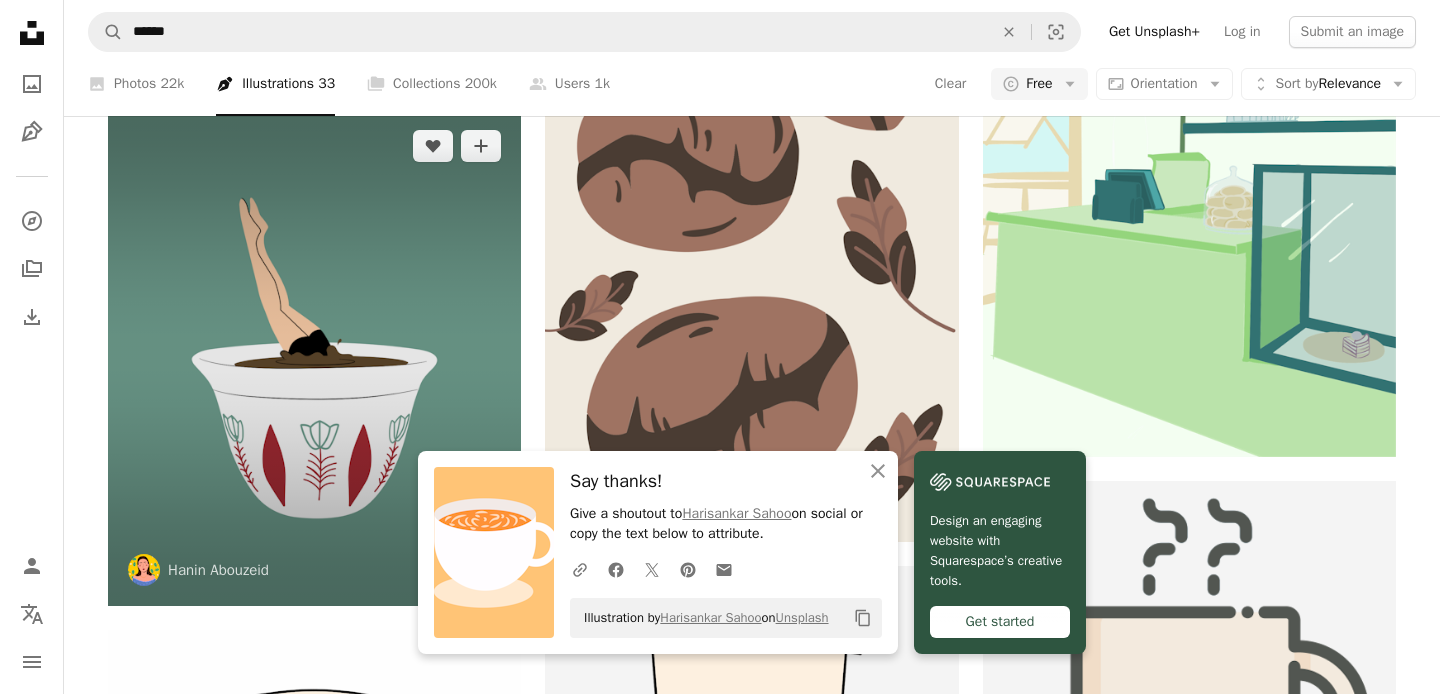 click at bounding box center (314, 358) 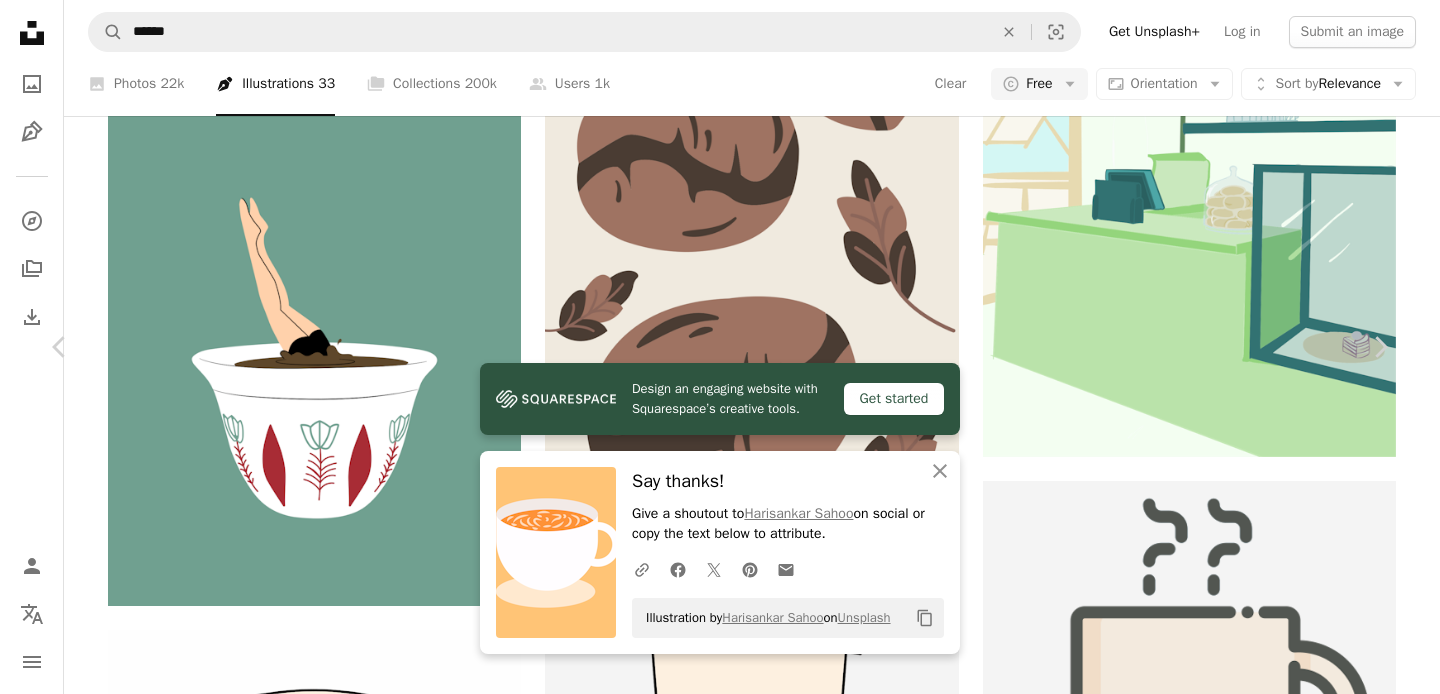 click on "Download free Chevron down" at bounding box center [1215, 3858] 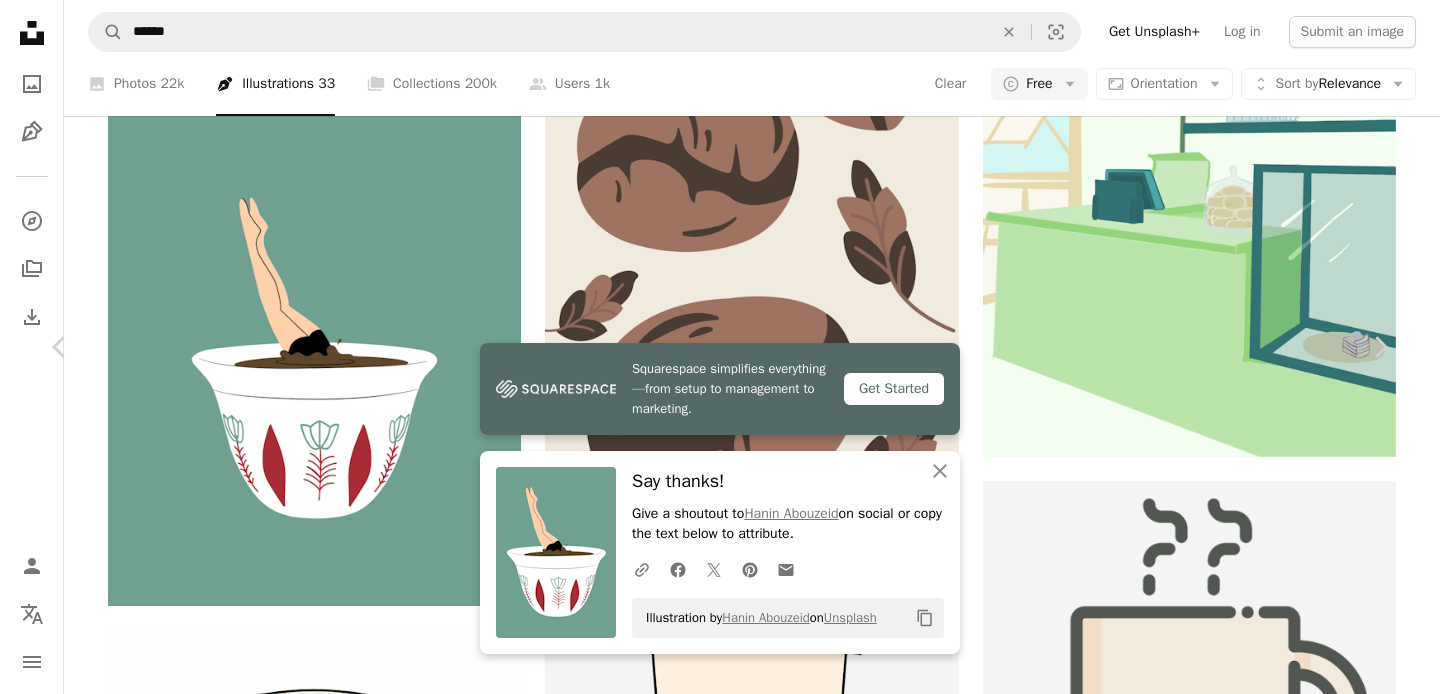 click on "An X shape" at bounding box center [20, 20] 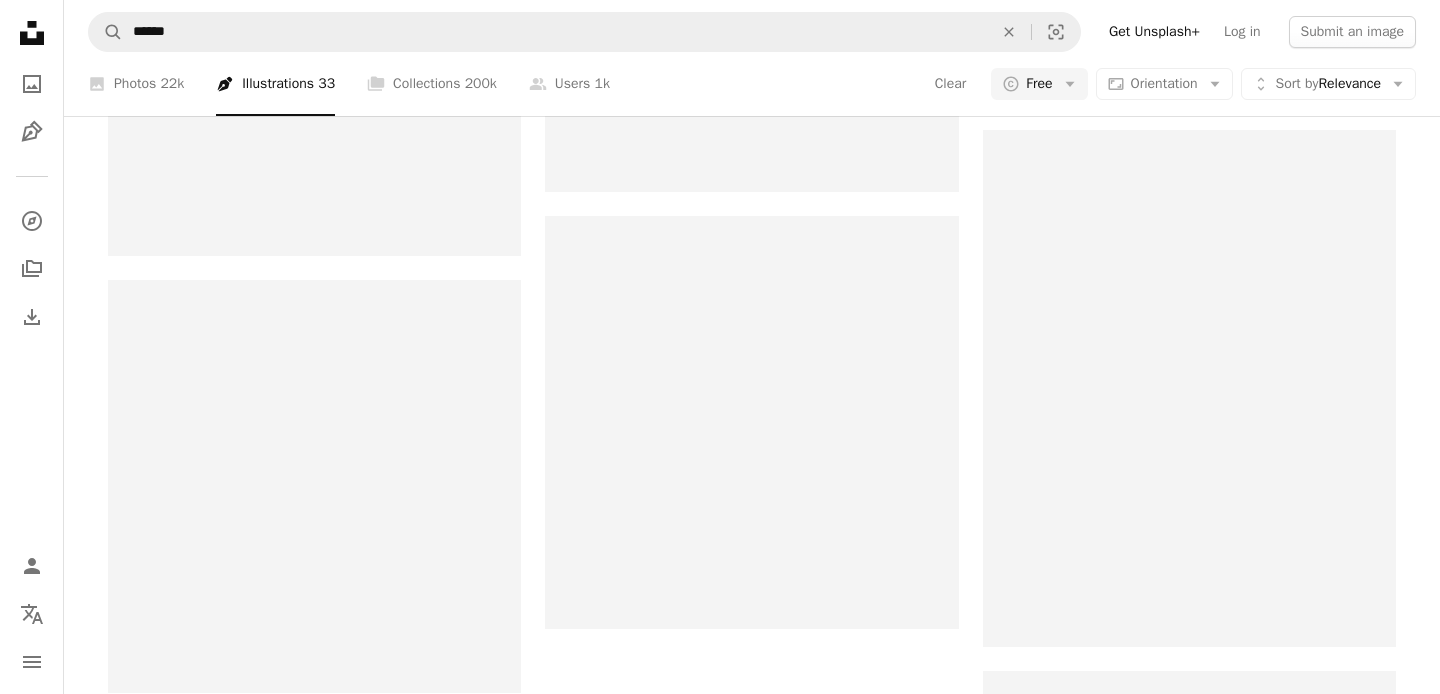 scroll, scrollTop: 2832, scrollLeft: 0, axis: vertical 